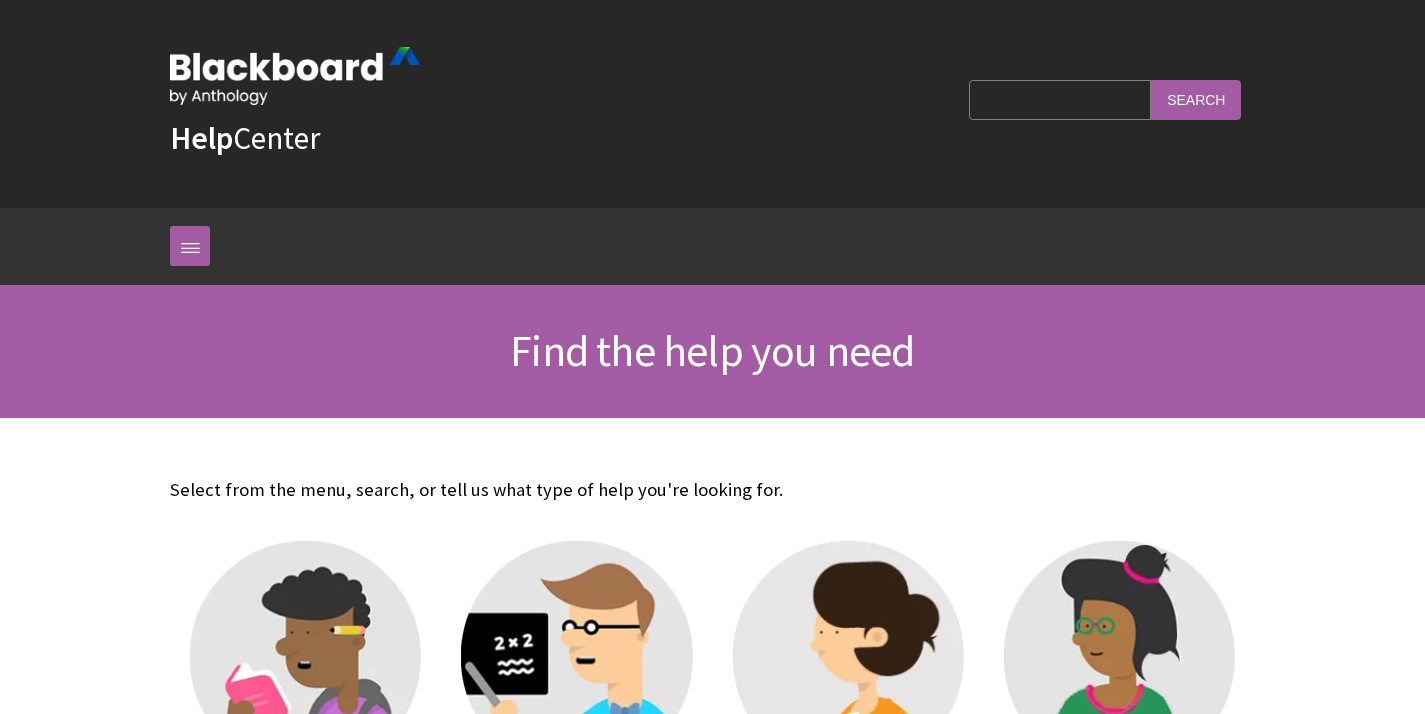 scroll, scrollTop: 0, scrollLeft: 0, axis: both 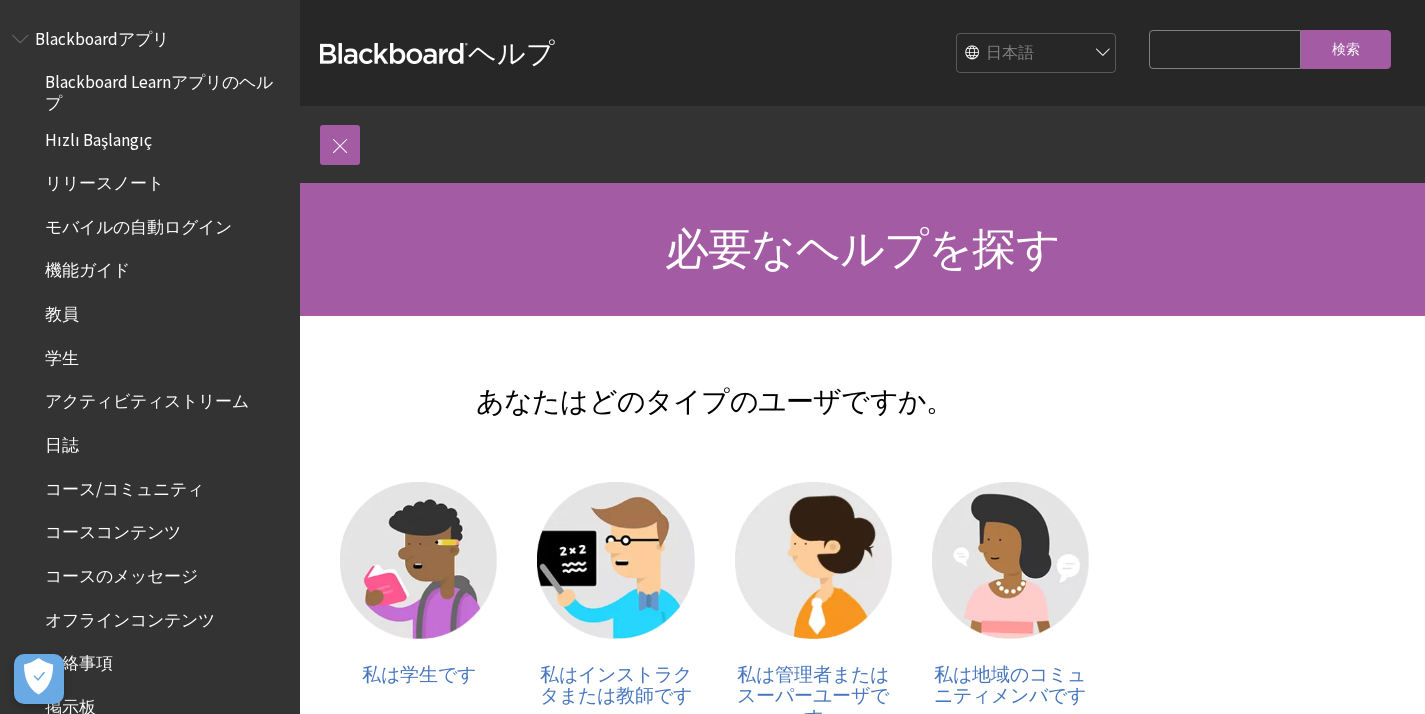 click on "English عربية Català Cymraeg Deutsch Español Suomi Français עברית Italiano 日本語 한국어 Nederlands Norsk (Bokmål) Português, Brasil Русский Svenska Türkçe 简体中文 Français Canadien" at bounding box center (1037, 54) 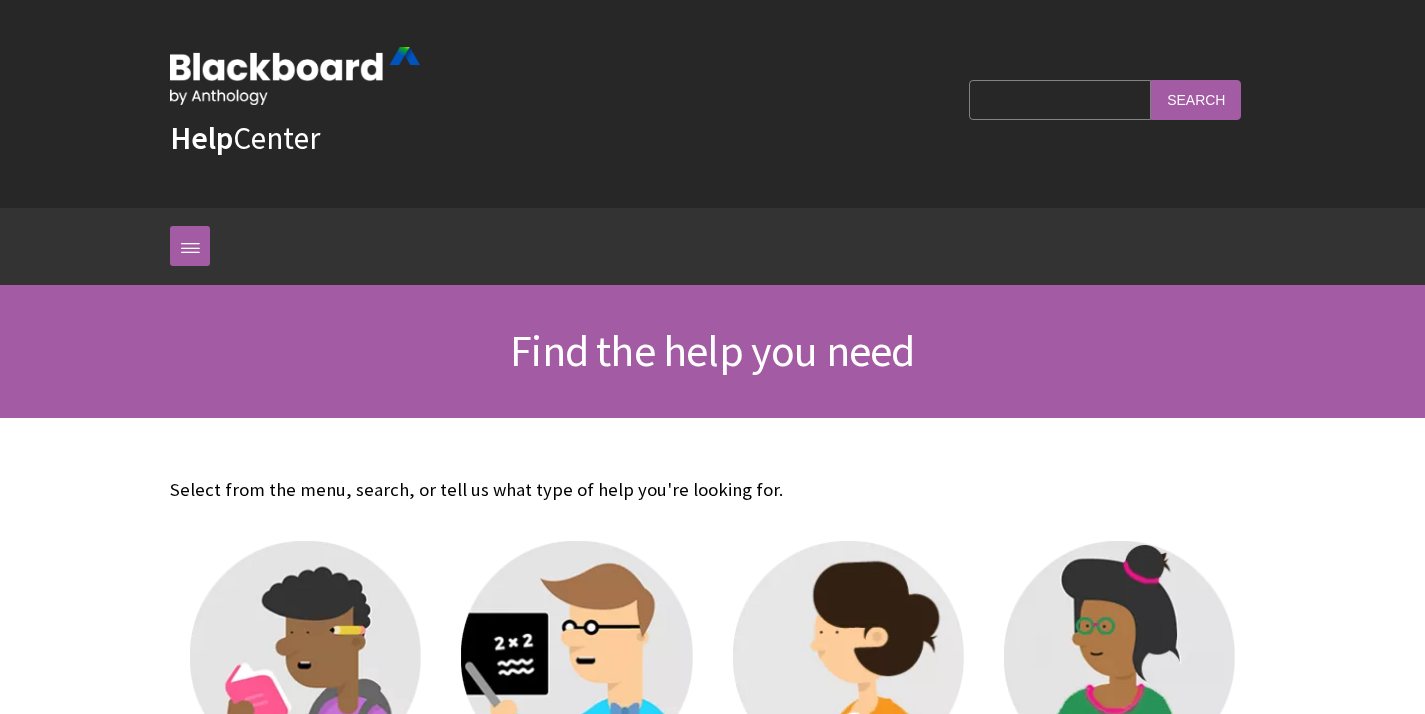 scroll, scrollTop: 0, scrollLeft: 0, axis: both 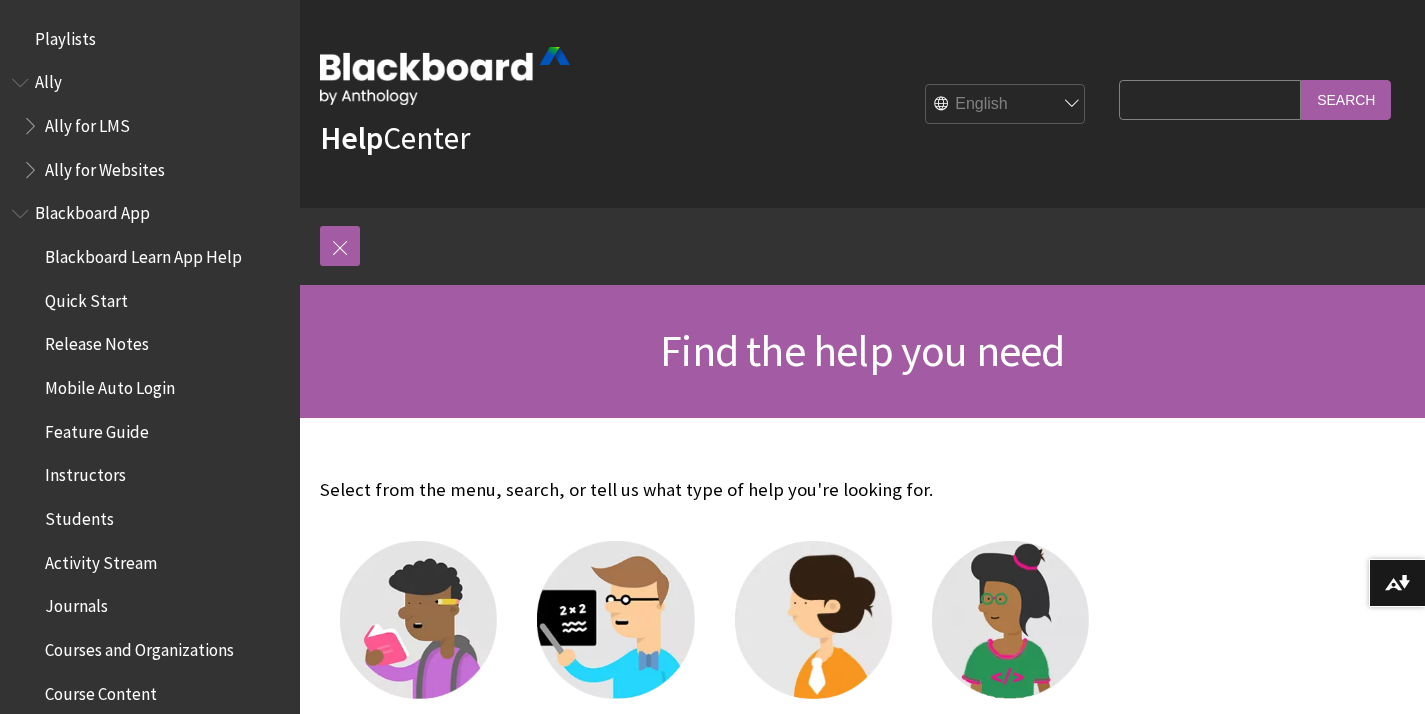 click on "Search Query" at bounding box center [1210, 99] 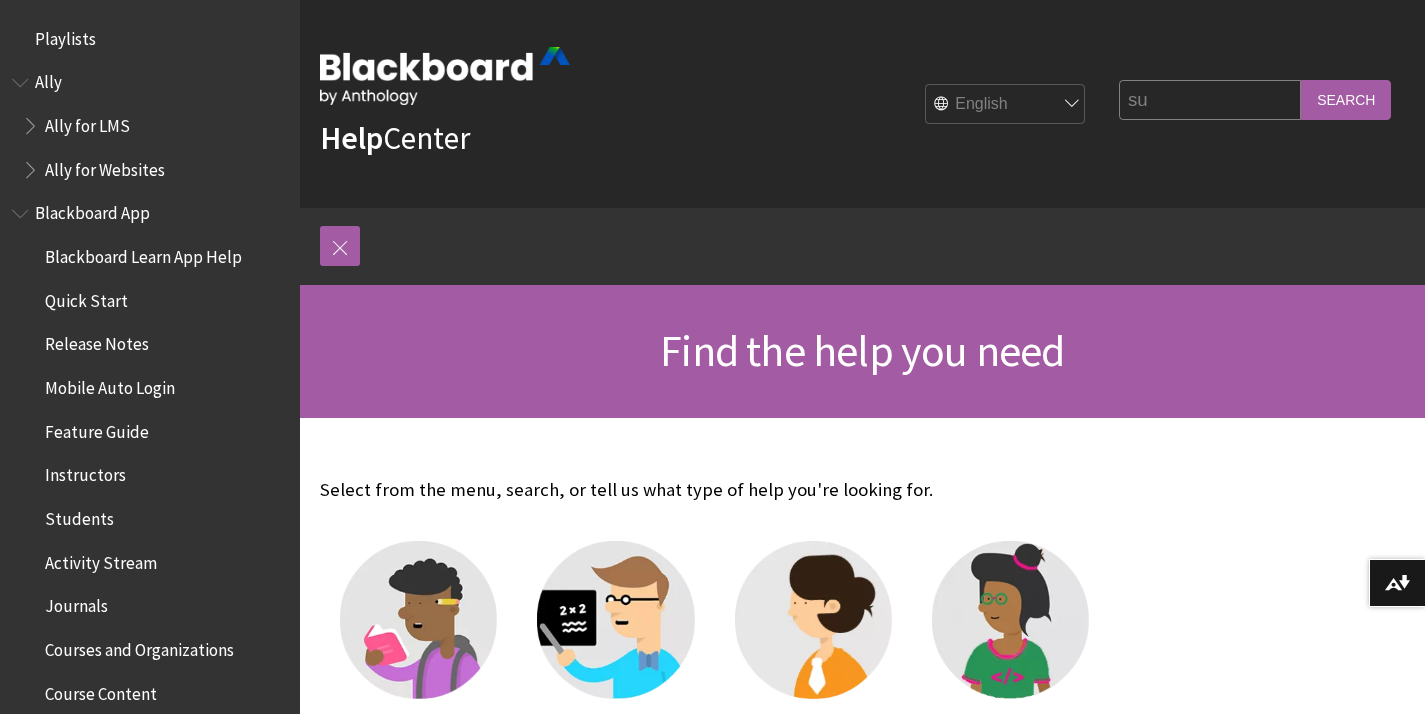 type on "s" 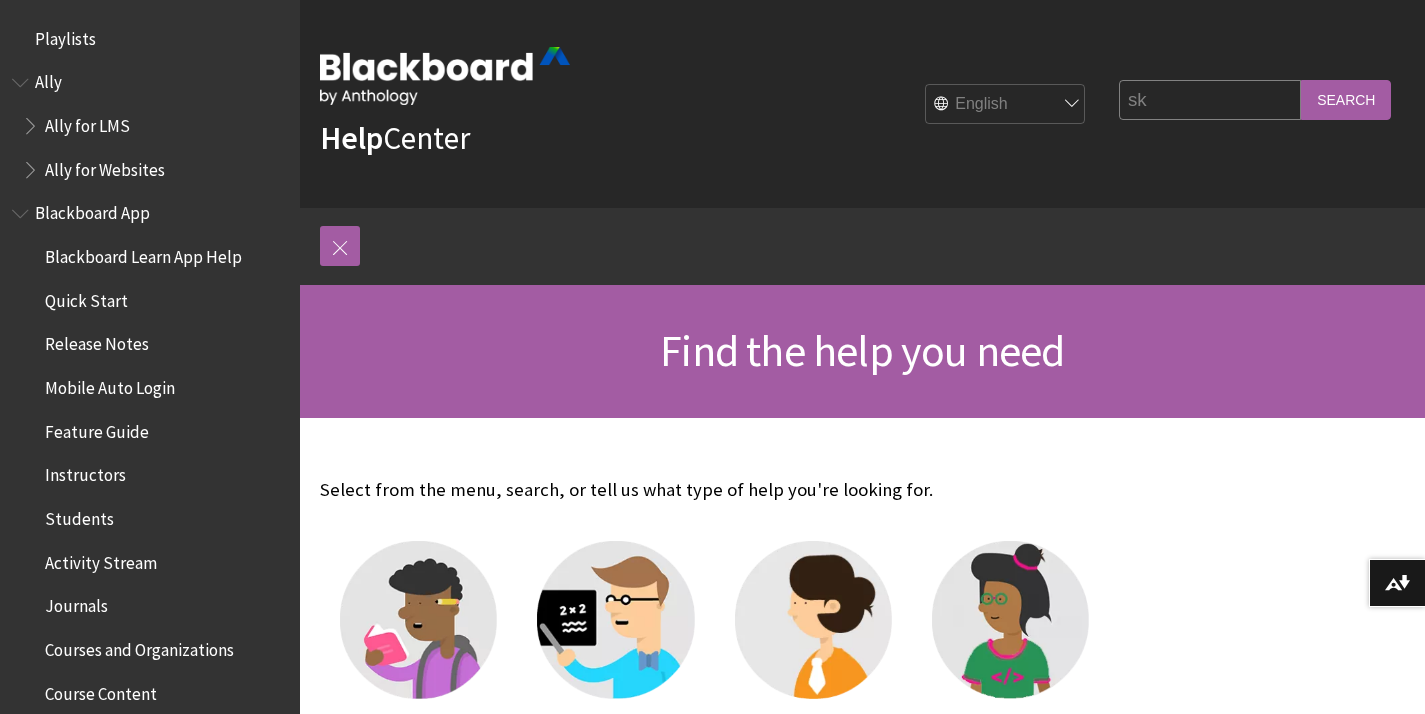 type on "s" 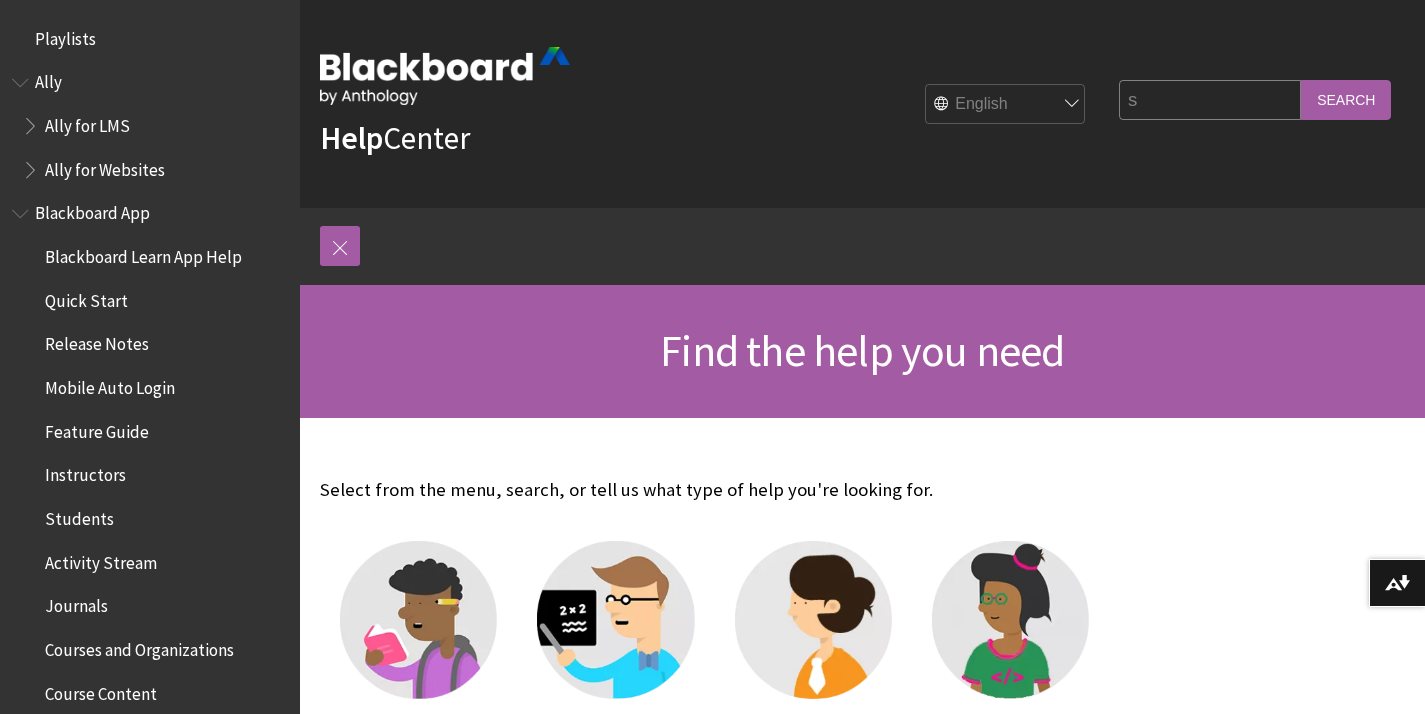type 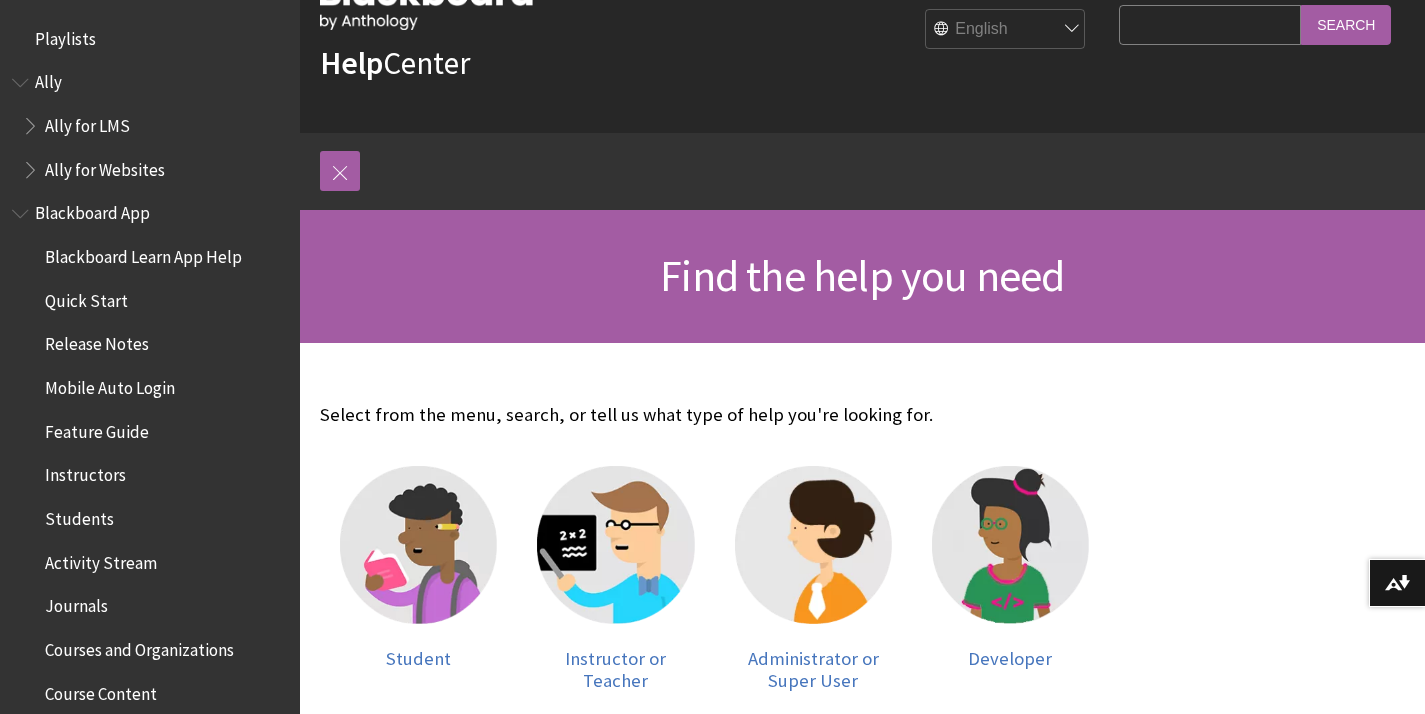scroll, scrollTop: 91, scrollLeft: 0, axis: vertical 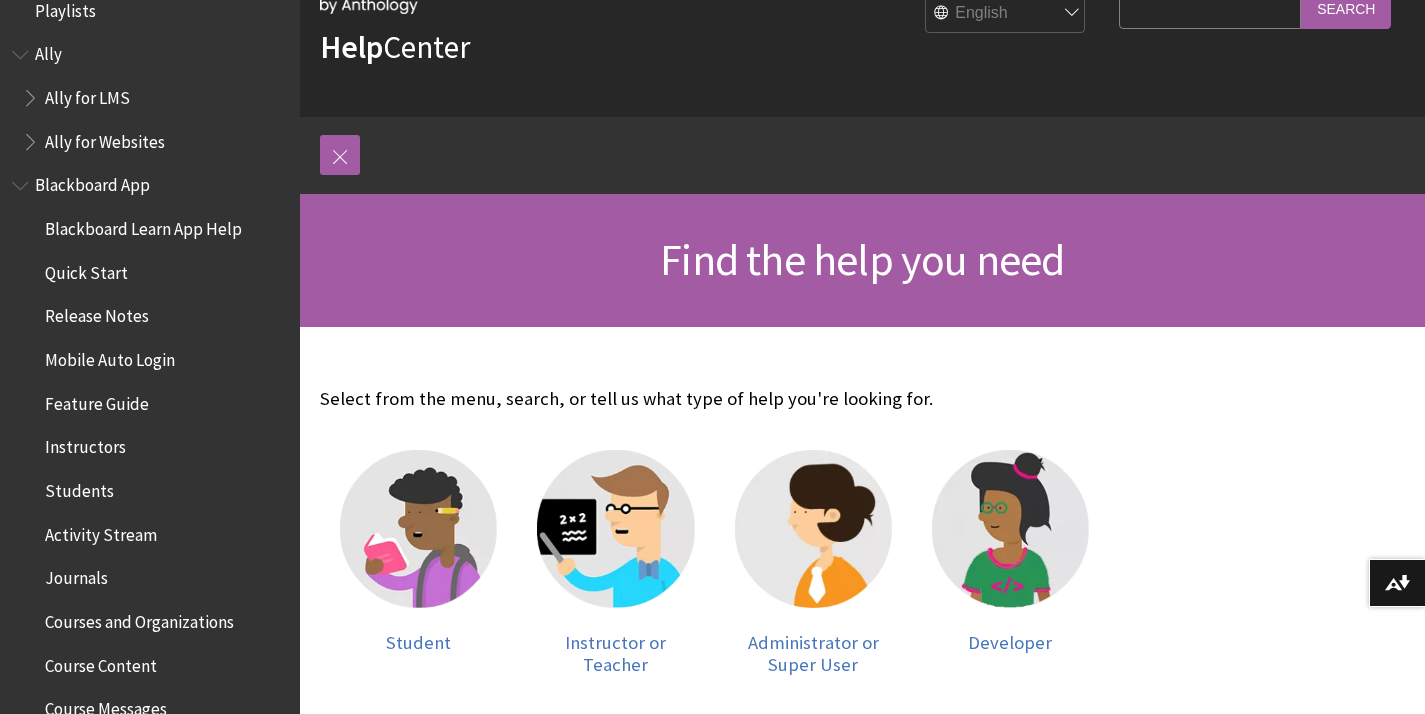 click at bounding box center (22, 181) 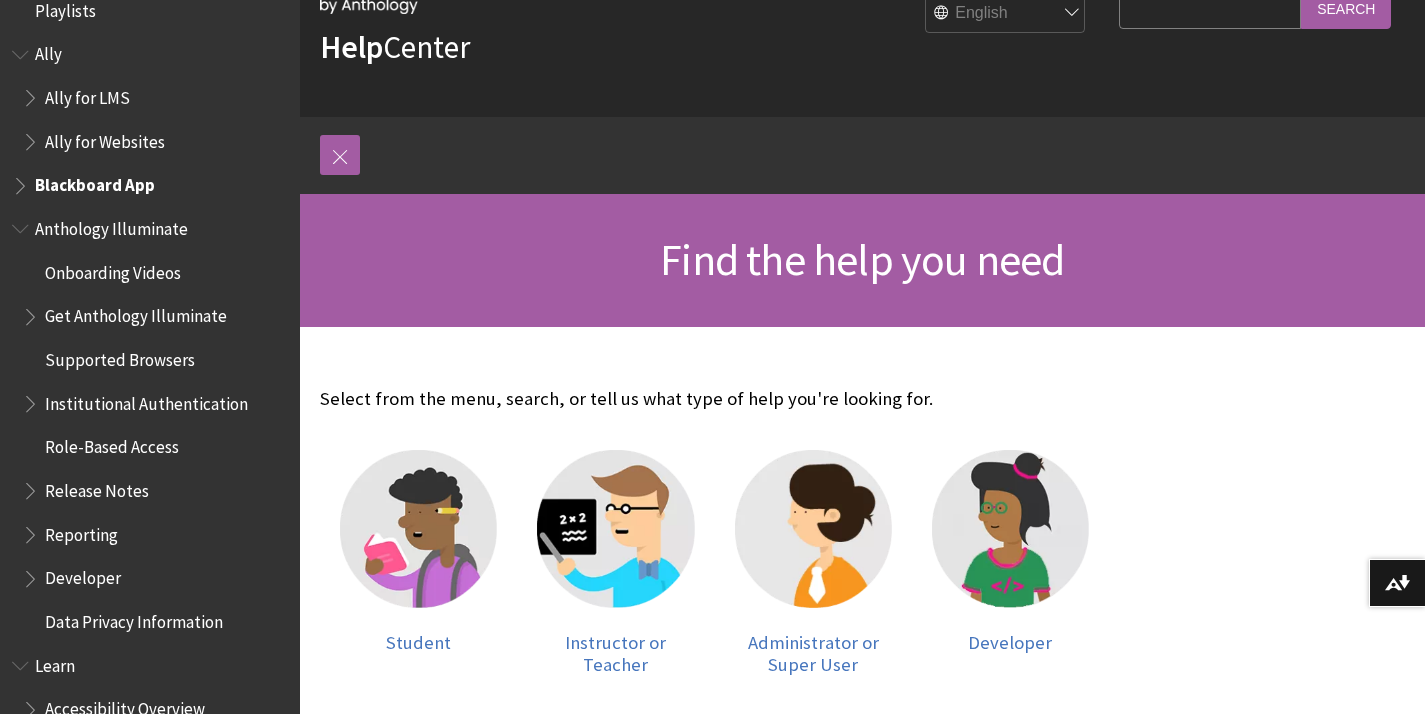click at bounding box center [22, 224] 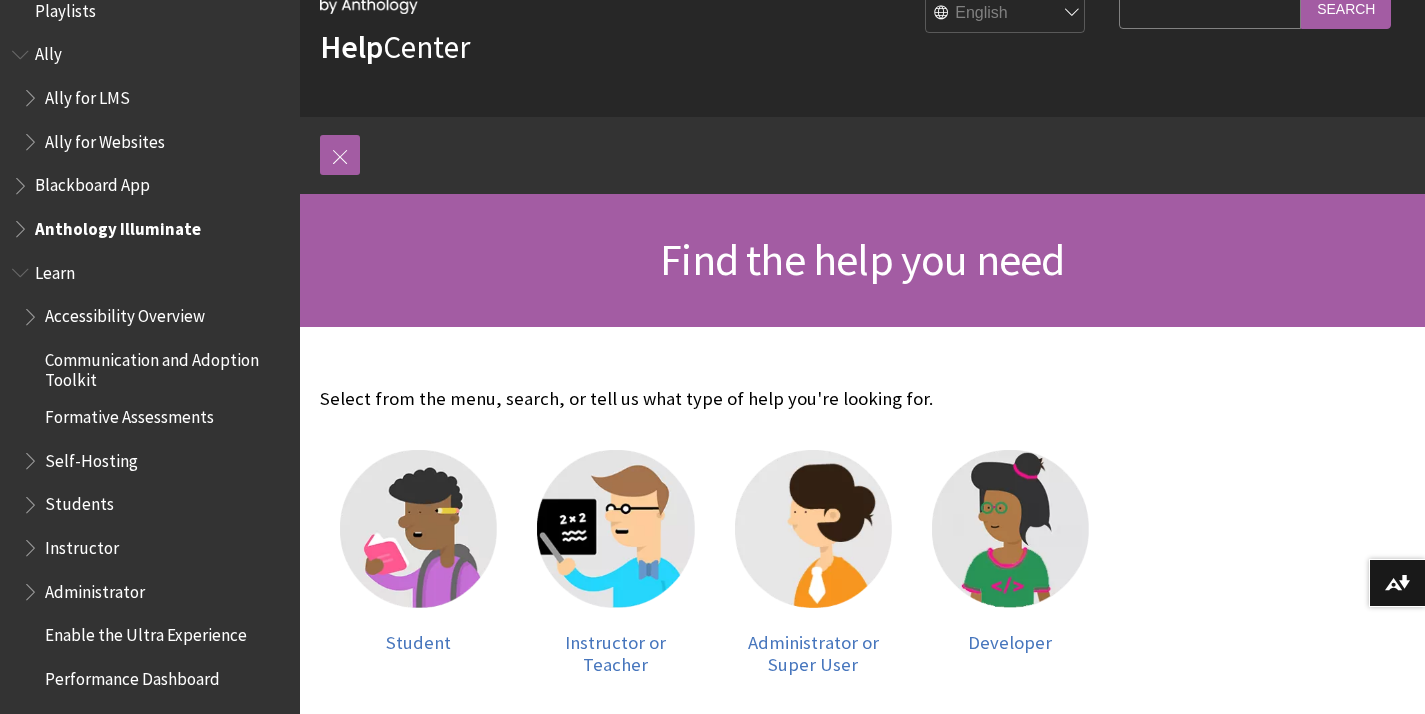 click on "Instructor" at bounding box center [82, 544] 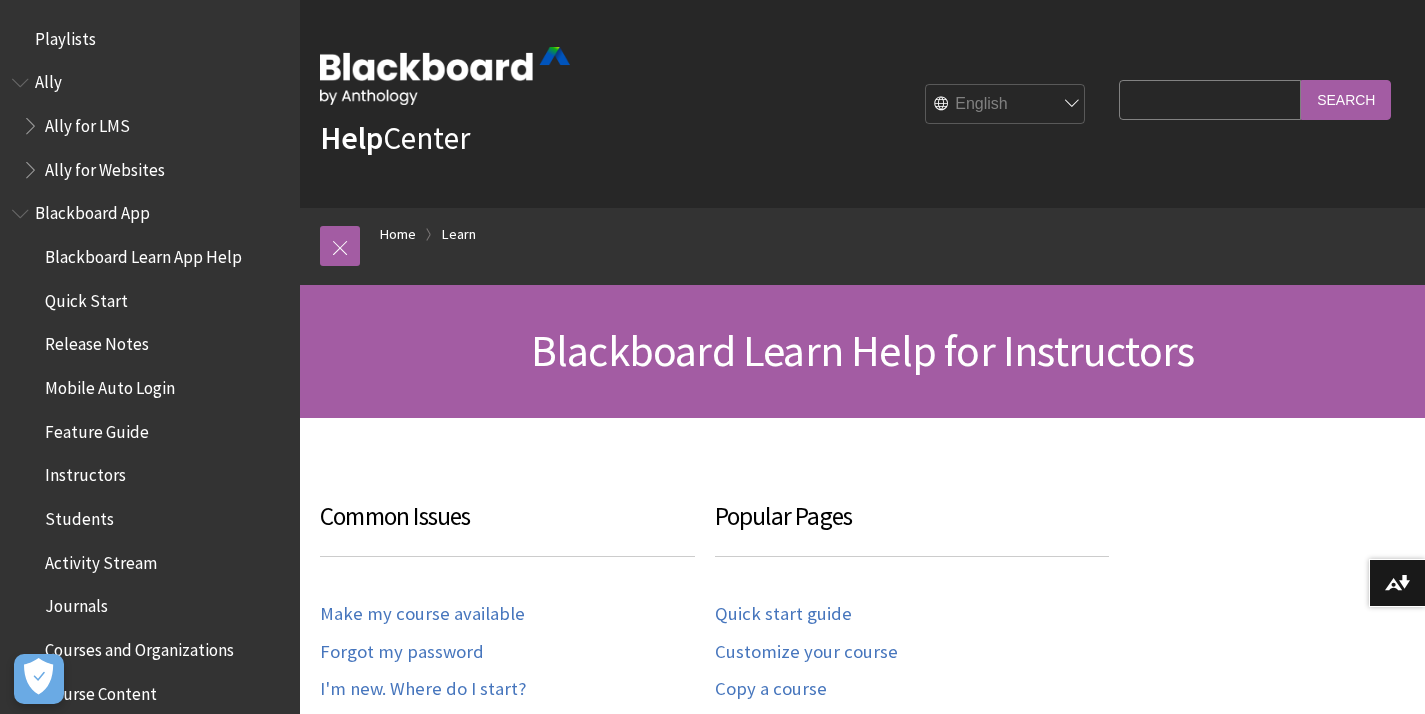 scroll, scrollTop: 0, scrollLeft: 0, axis: both 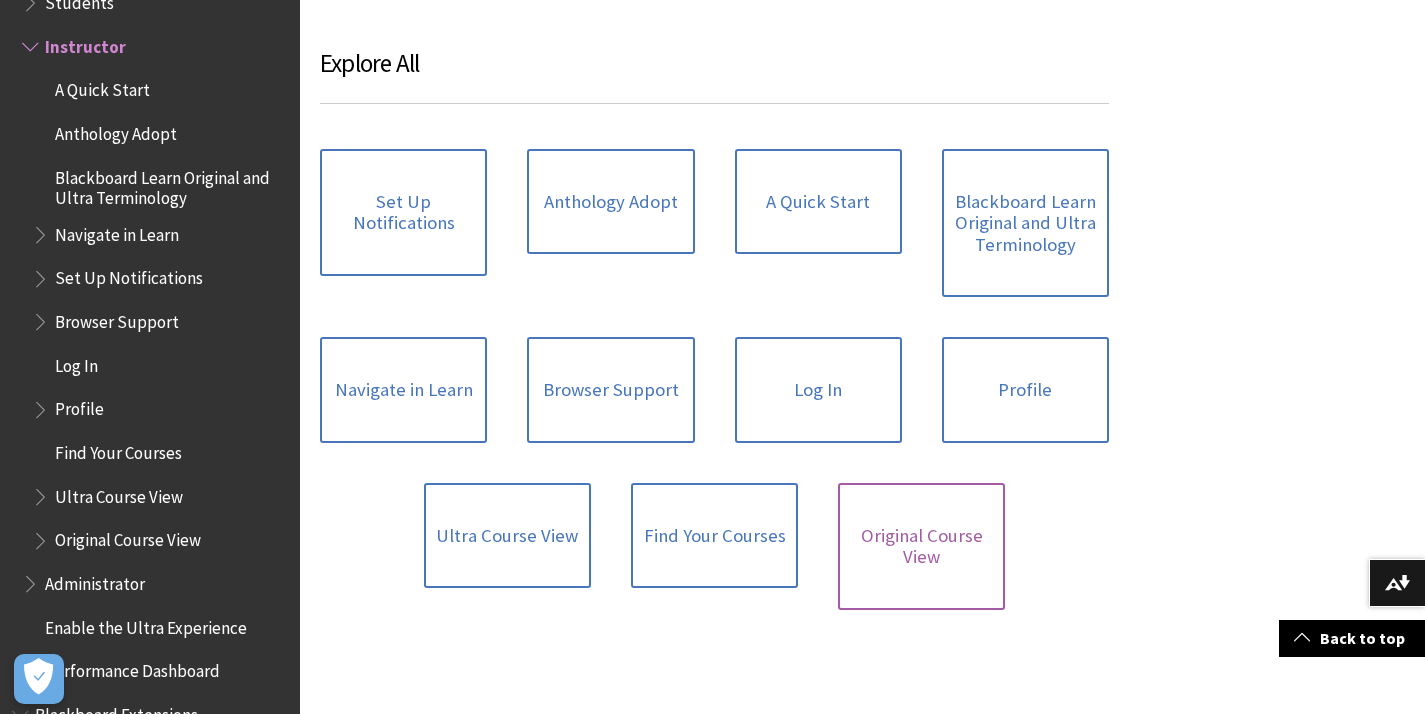 click on "Original Course View" at bounding box center (921, 546) 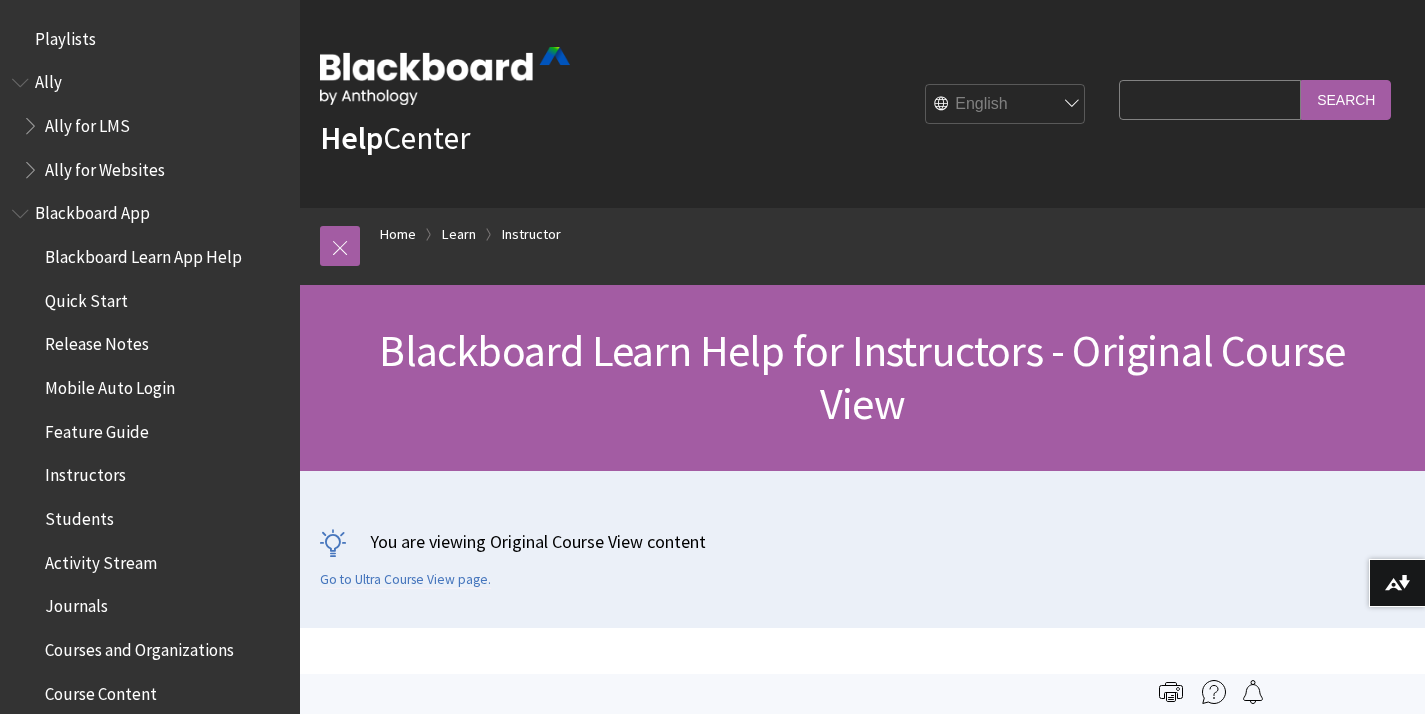 scroll, scrollTop: 0, scrollLeft: 0, axis: both 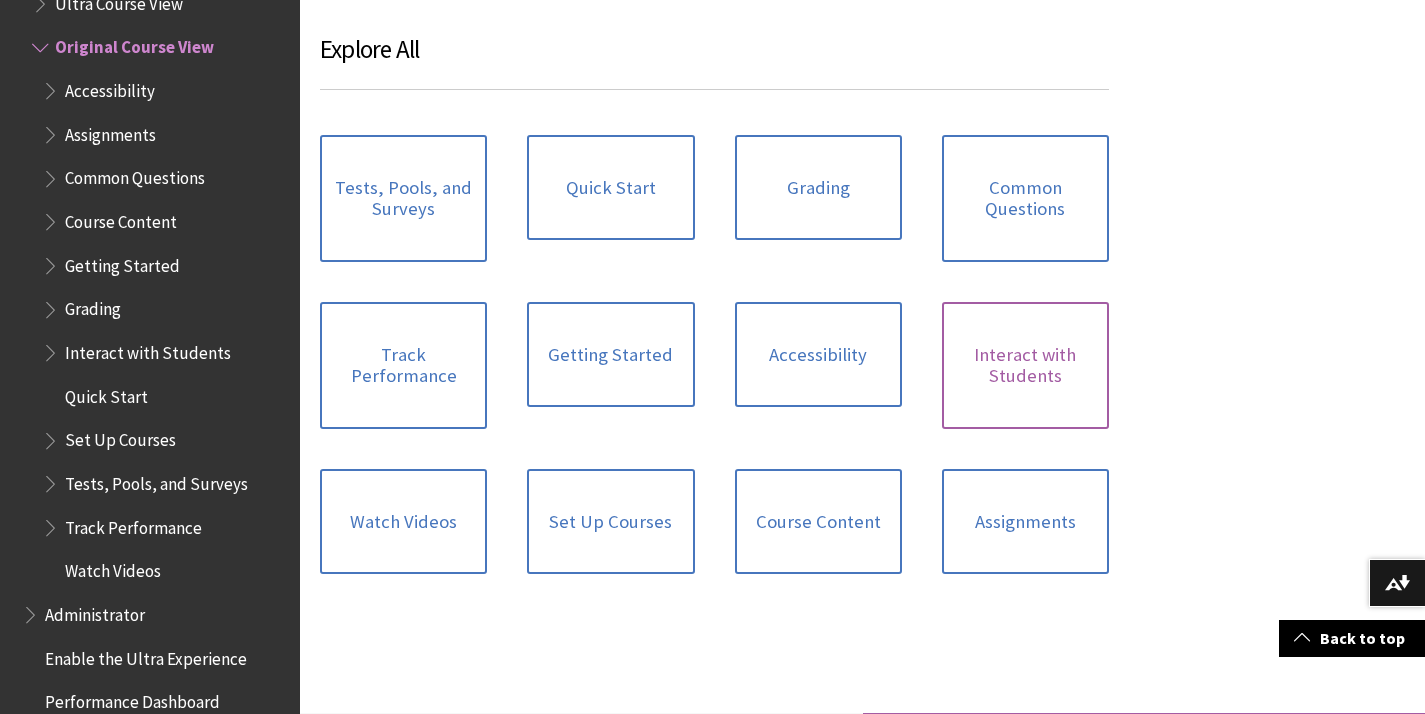 click on "Interact with Students" at bounding box center (1025, 365) 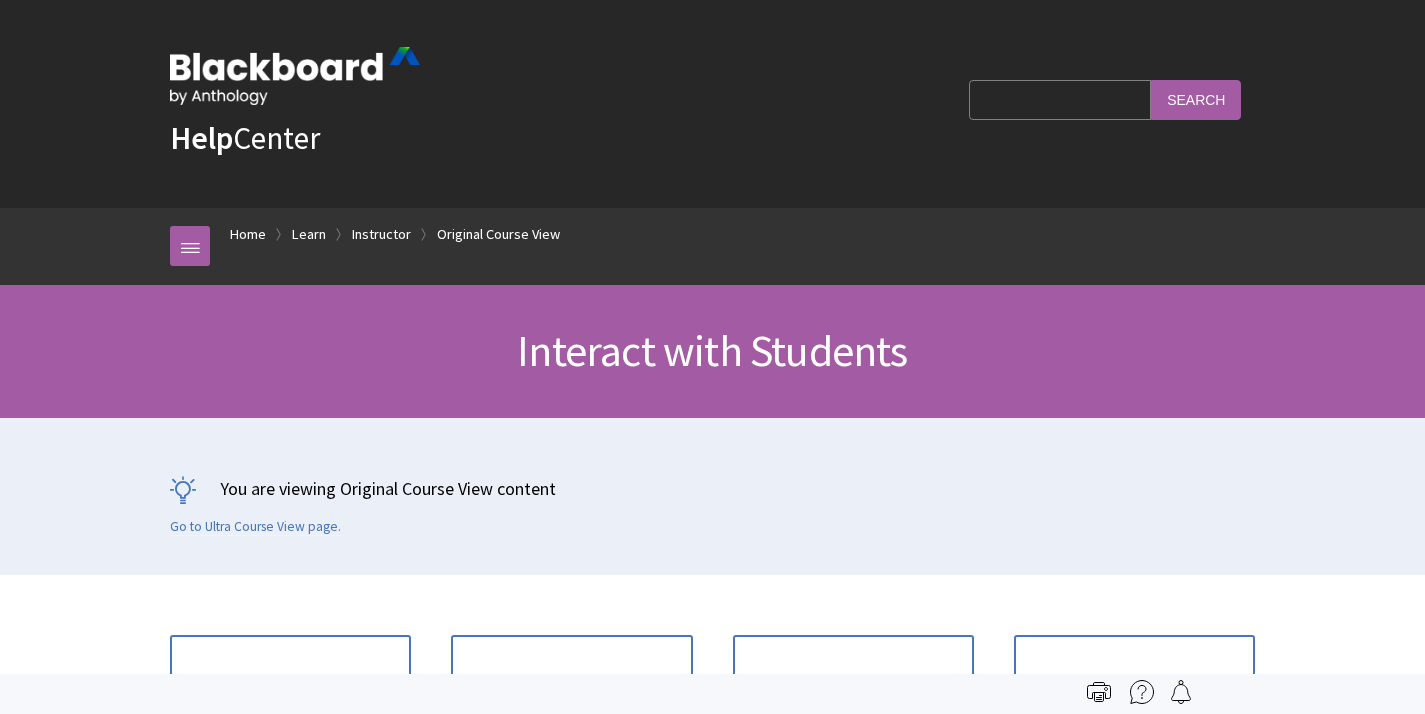 scroll, scrollTop: 0, scrollLeft: 0, axis: both 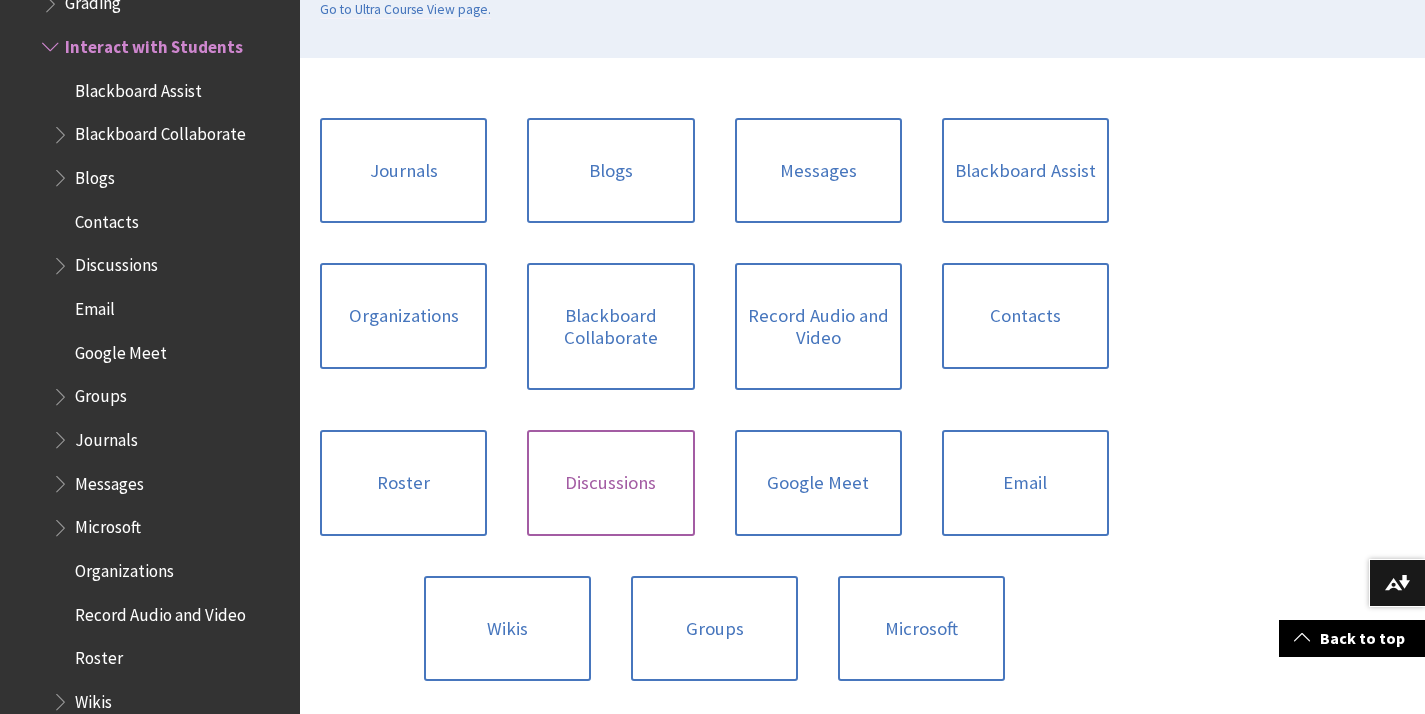 click on "Discussions" at bounding box center [610, 483] 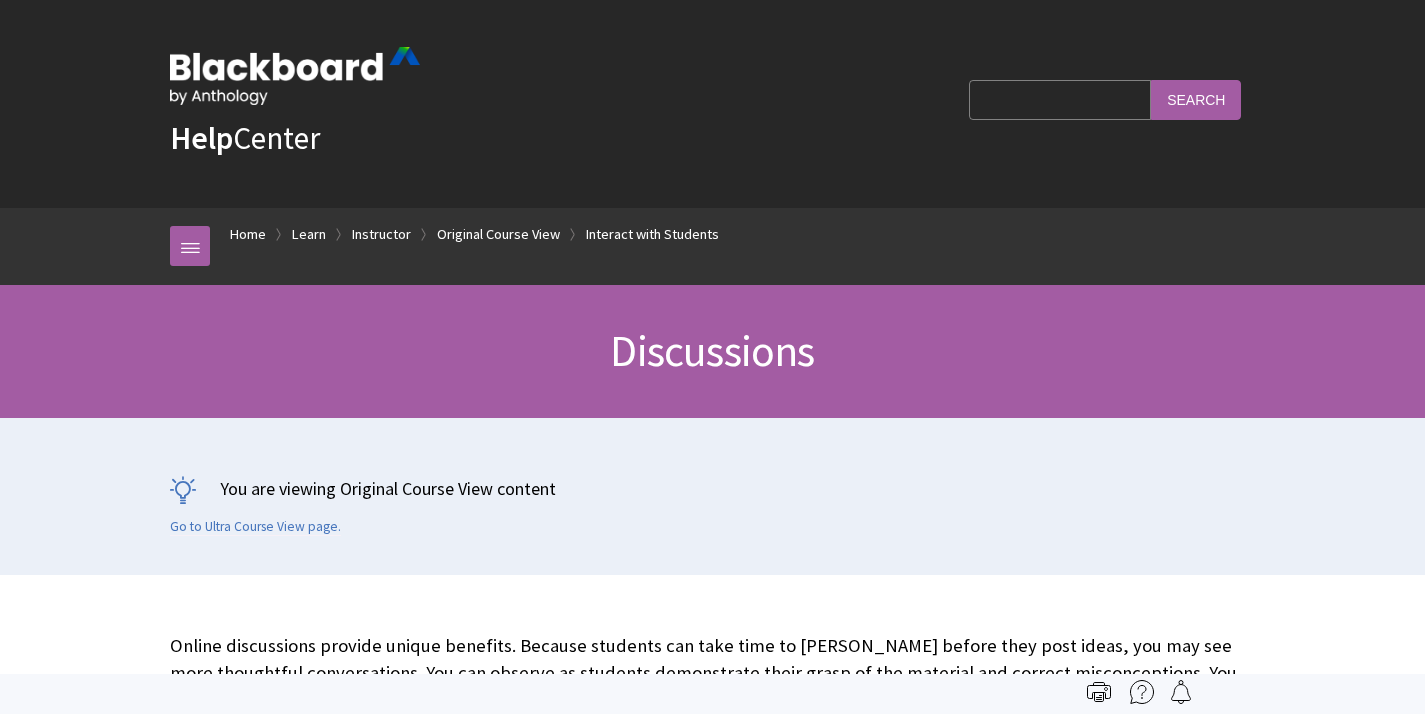 scroll, scrollTop: 0, scrollLeft: 0, axis: both 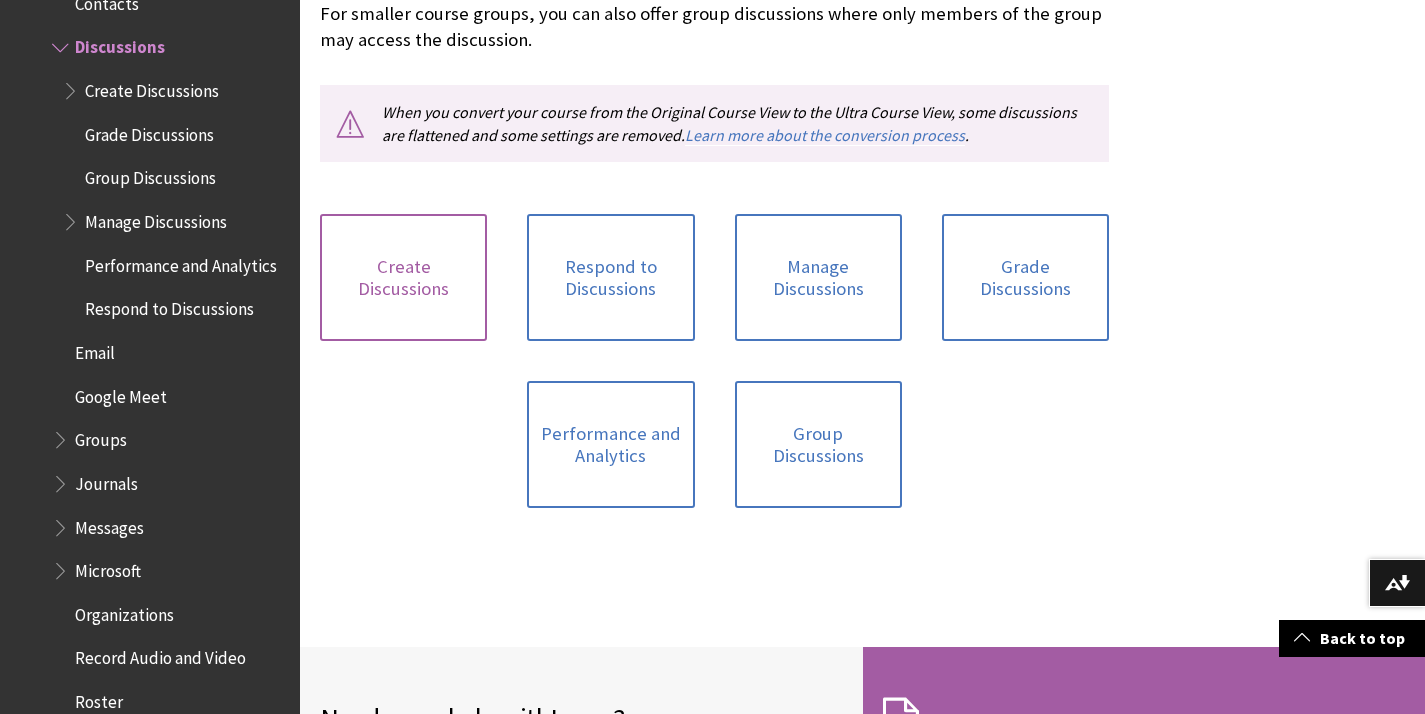 click on "Create Discussions" at bounding box center (403, 277) 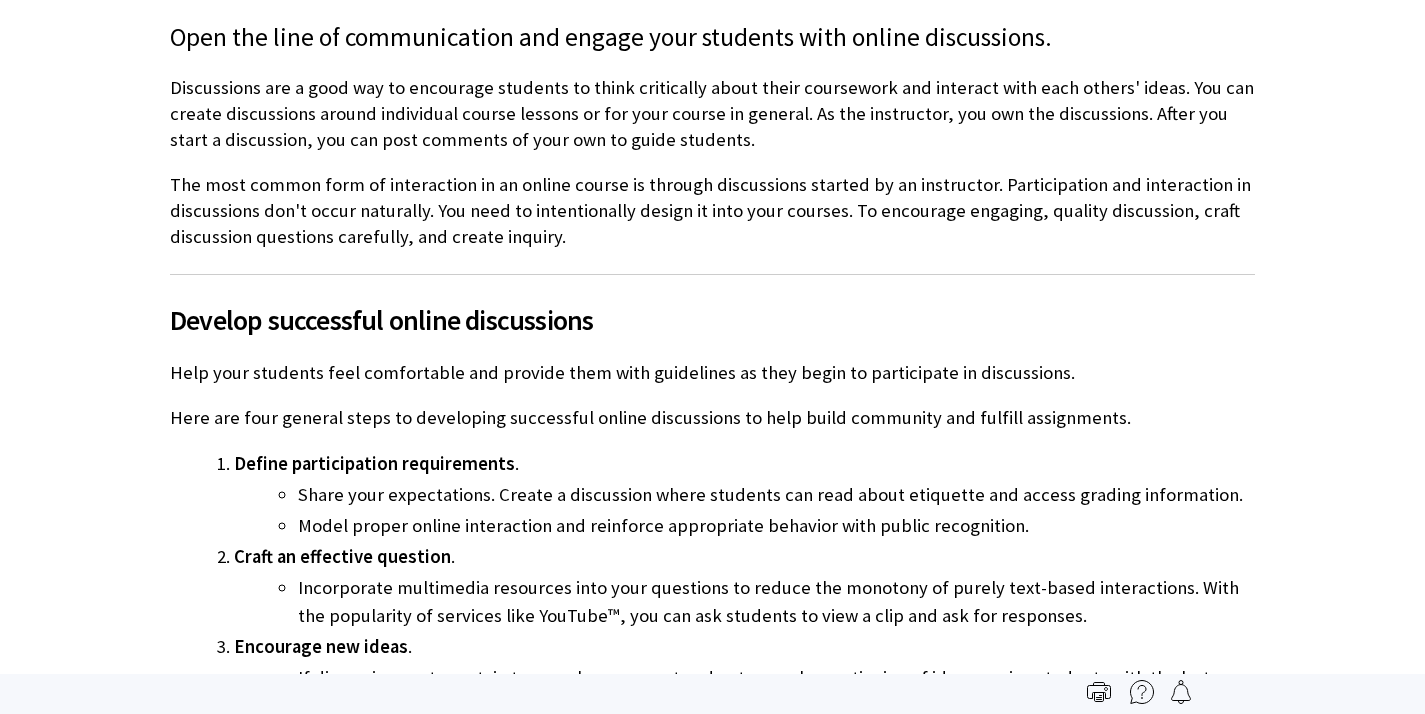 scroll, scrollTop: 683, scrollLeft: 0, axis: vertical 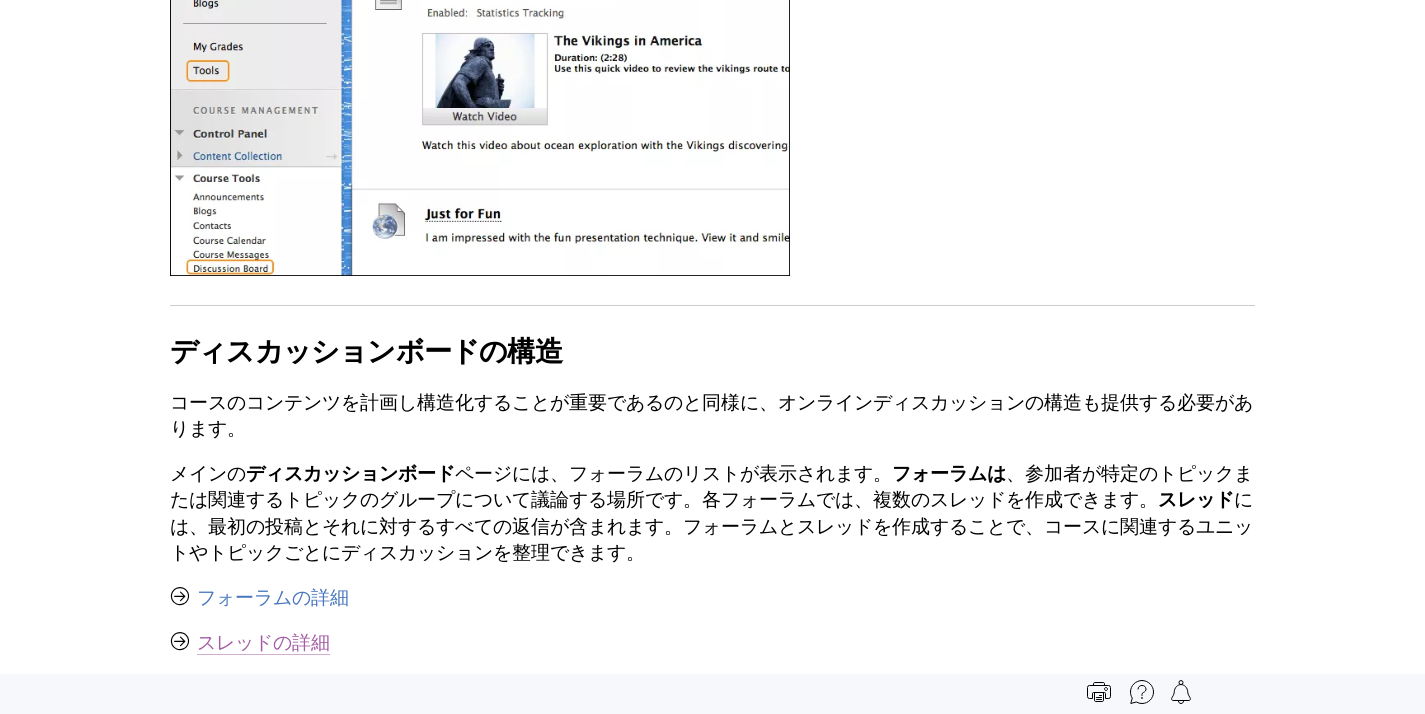 click on "スレッドの詳細" at bounding box center (263, 642) 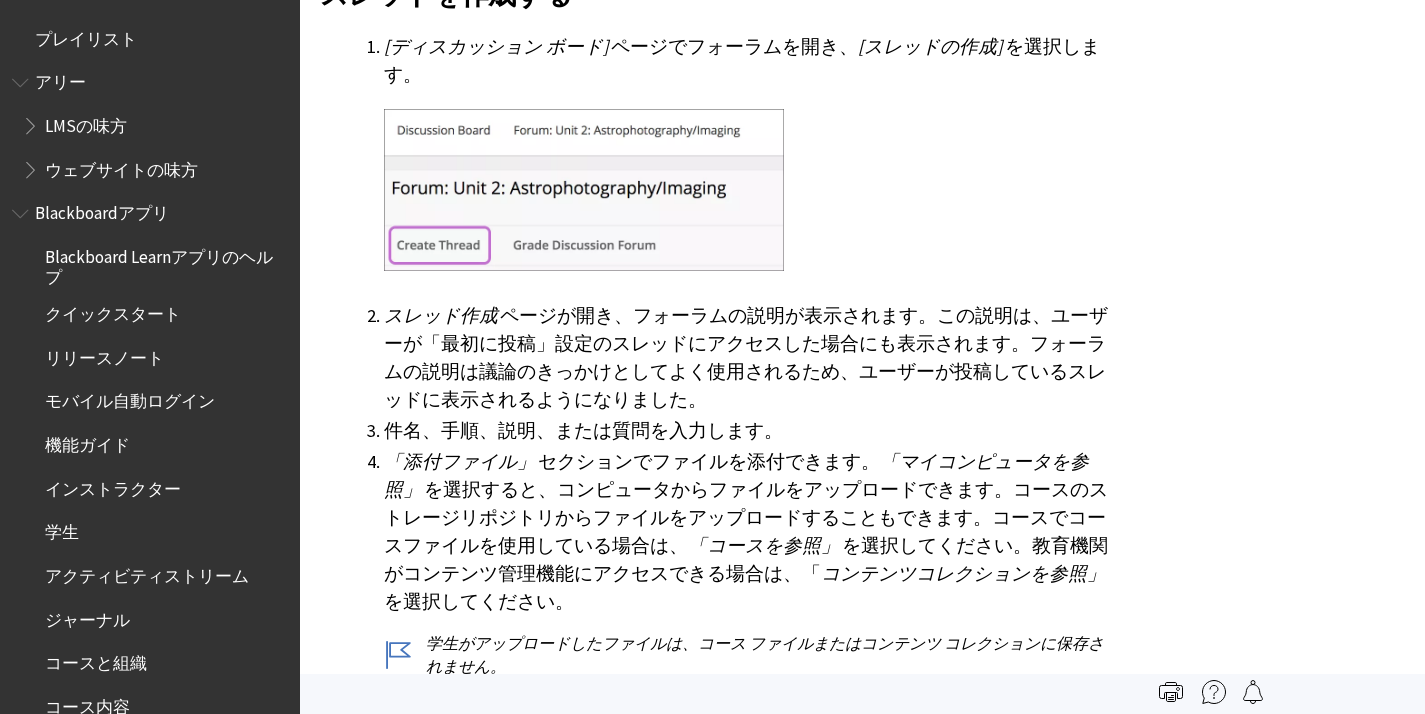scroll, scrollTop: 1333, scrollLeft: 0, axis: vertical 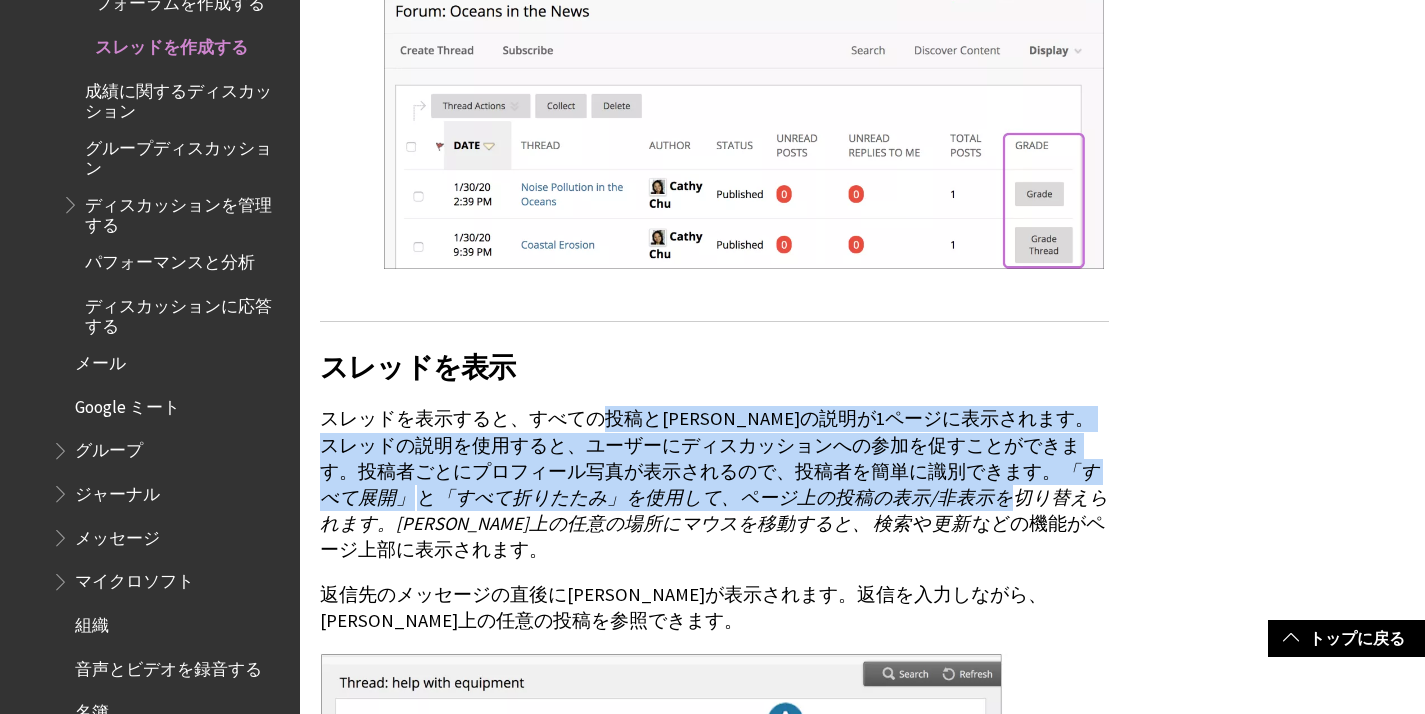 drag, startPoint x: 591, startPoint y: 390, endPoint x: 879, endPoint y: 457, distance: 295.6907 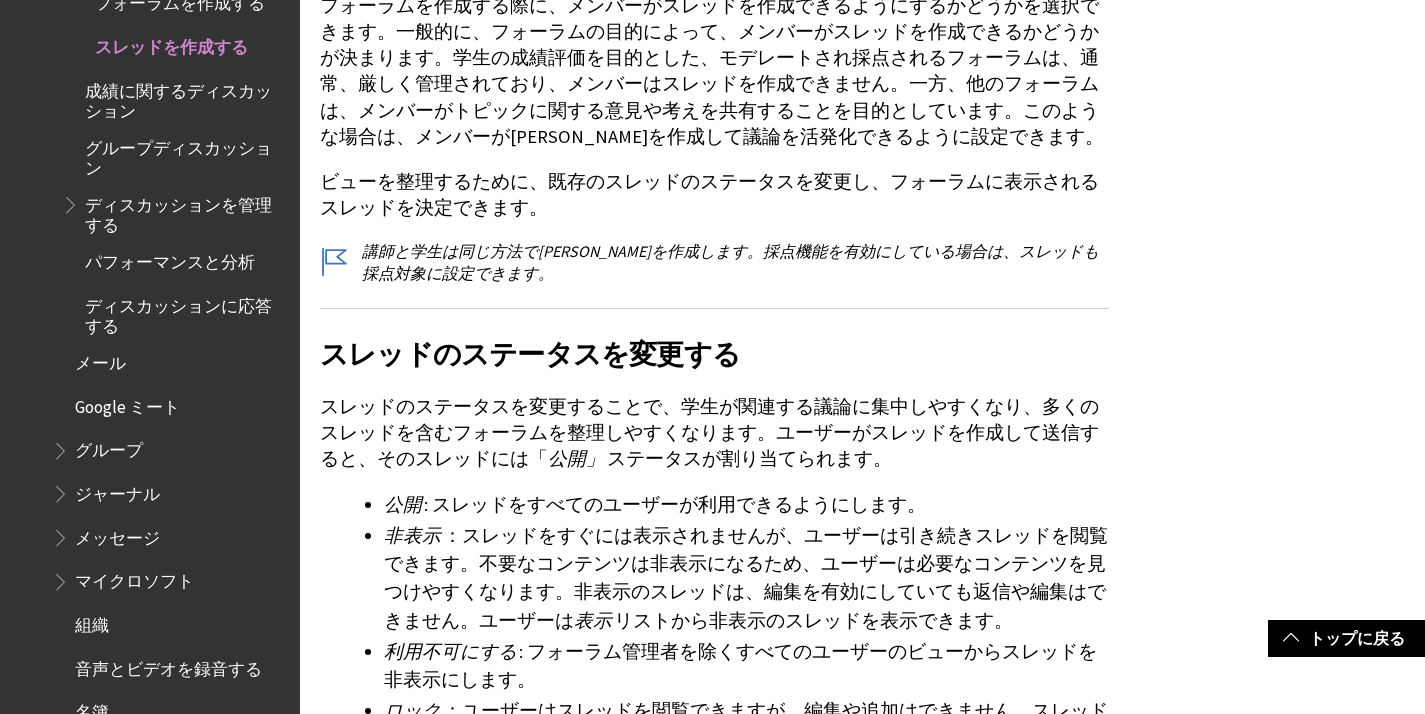 scroll, scrollTop: 4805, scrollLeft: 0, axis: vertical 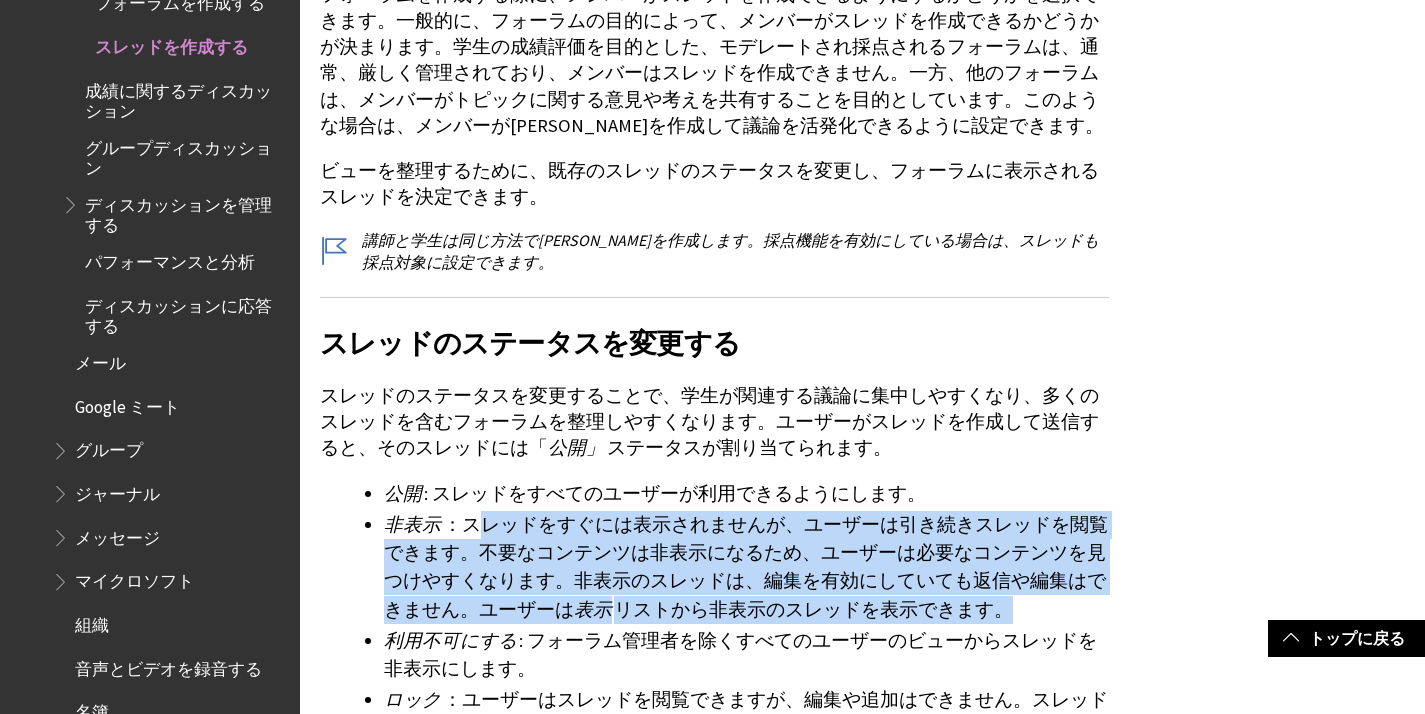 drag, startPoint x: 480, startPoint y: 477, endPoint x: 1016, endPoint y: 555, distance: 541.6456 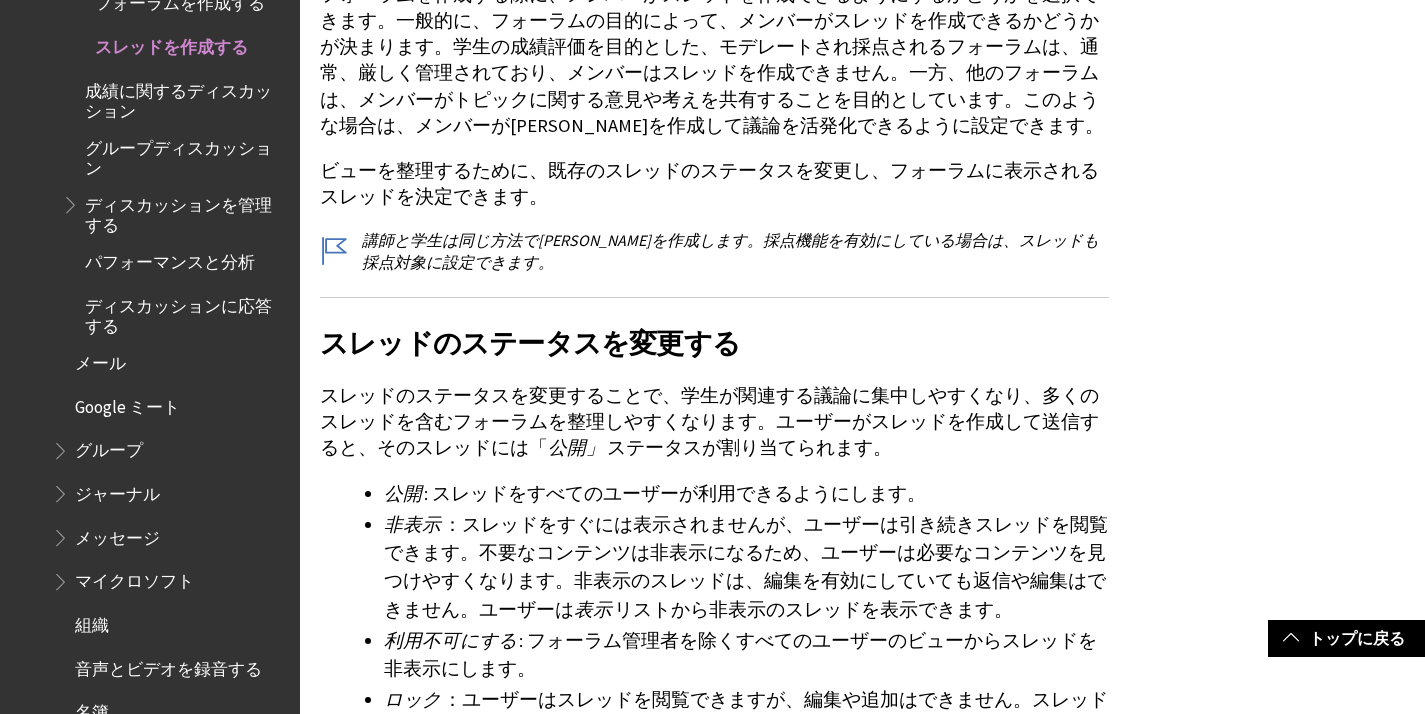 click on "スレッドのステータスを変更する" at bounding box center (714, 343) 